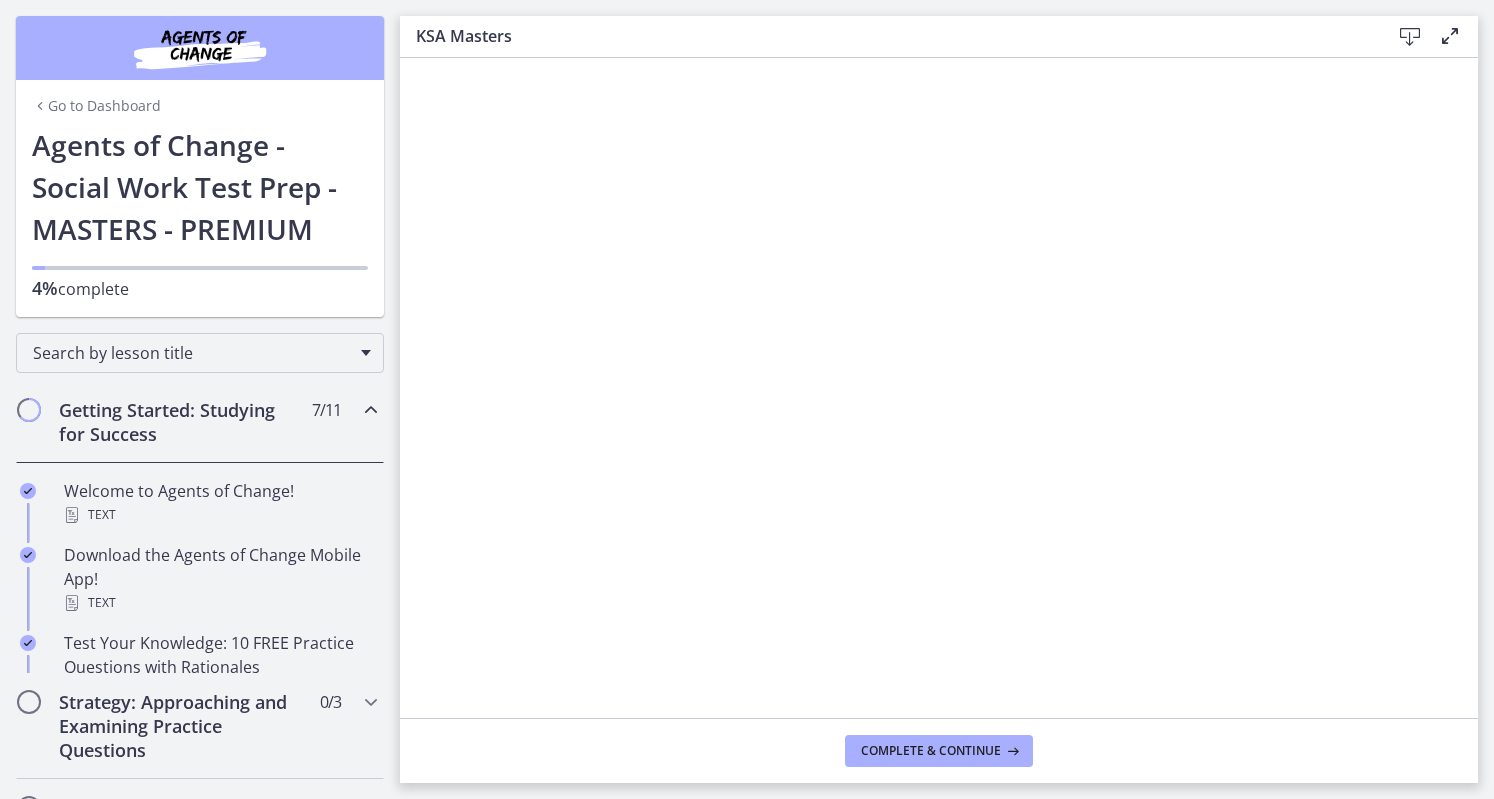 scroll, scrollTop: 0, scrollLeft: 0, axis: both 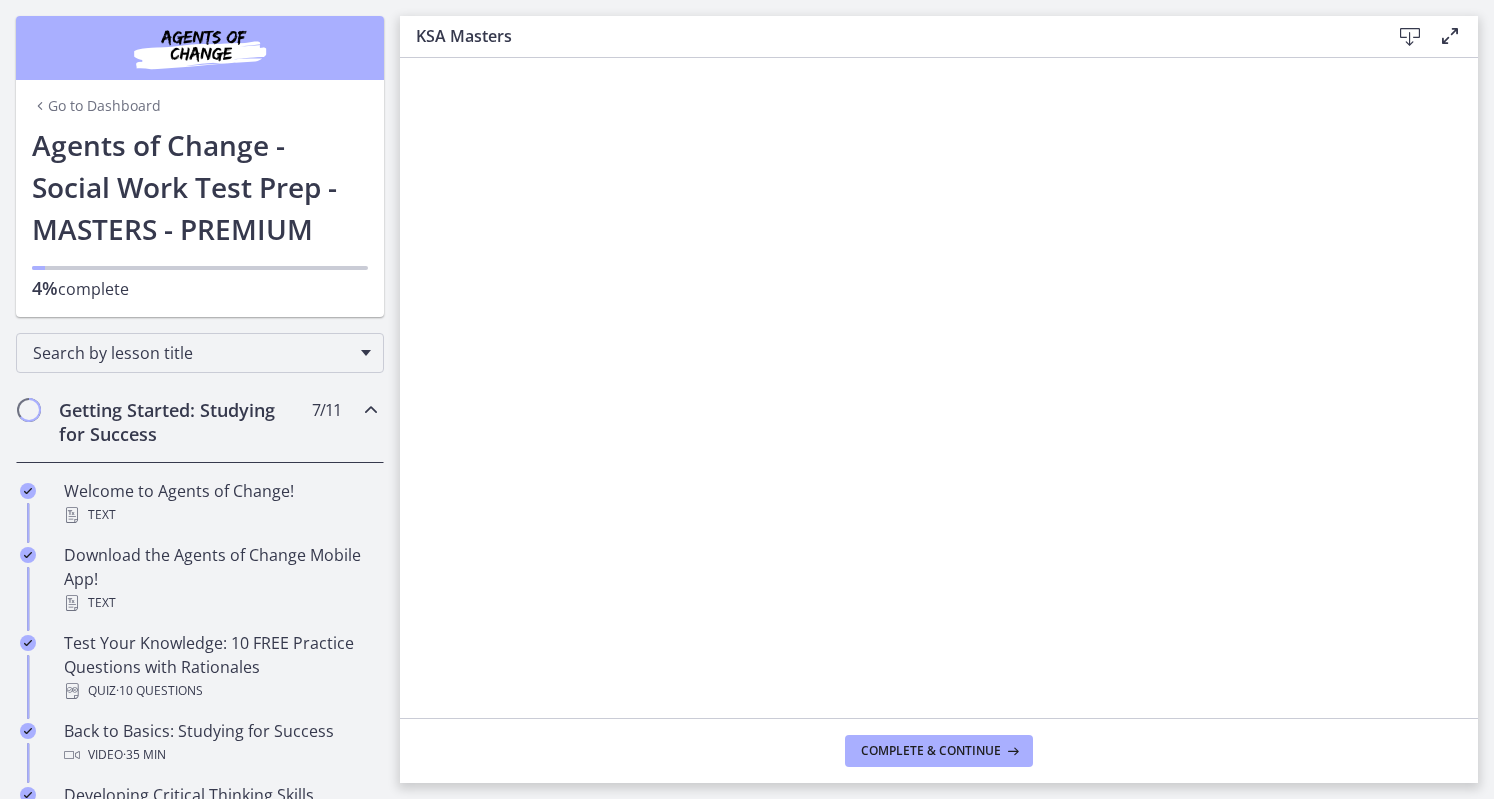 click at bounding box center [1410, 37] 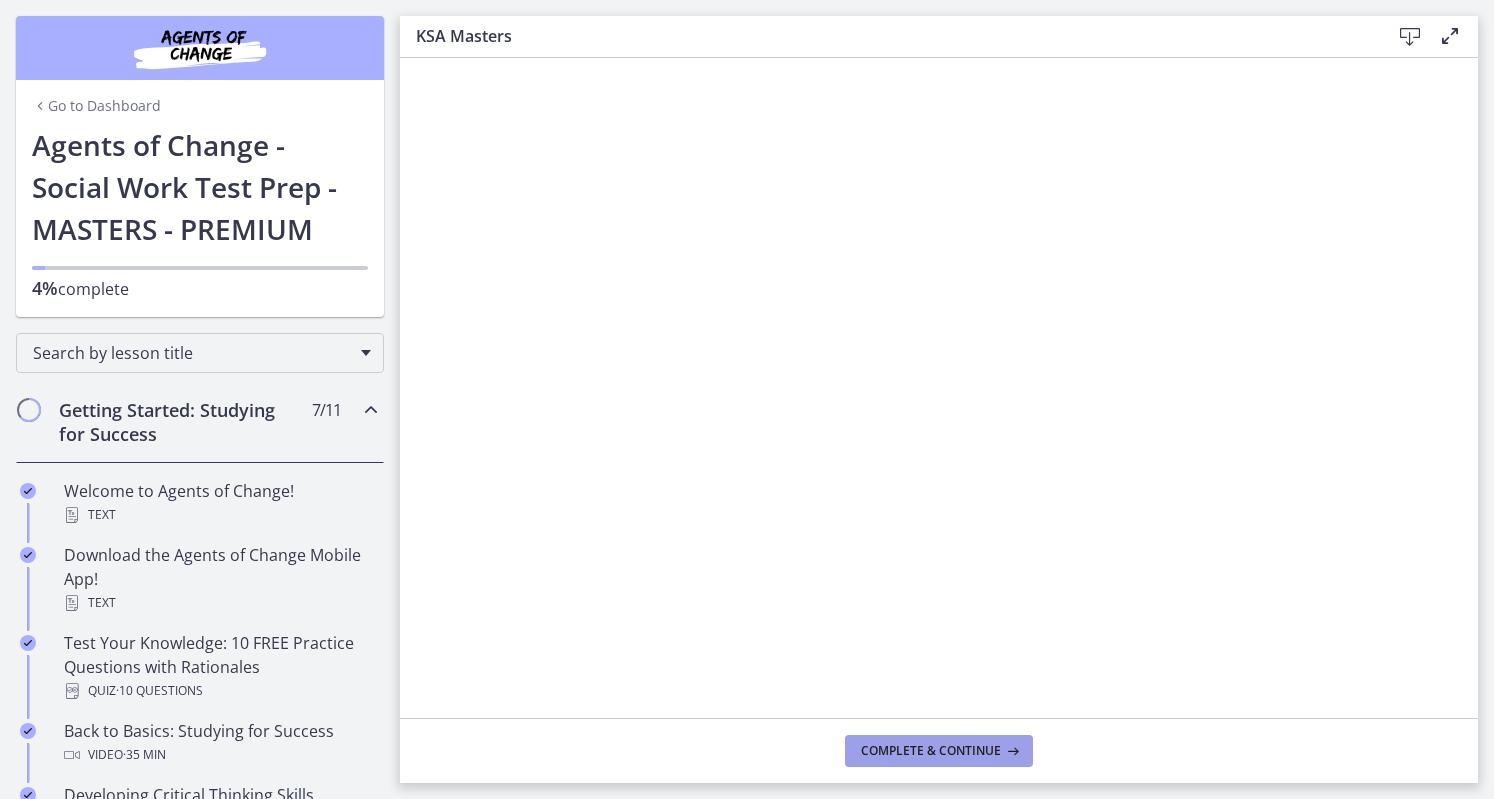 click on "Complete & continue" at bounding box center (931, 751) 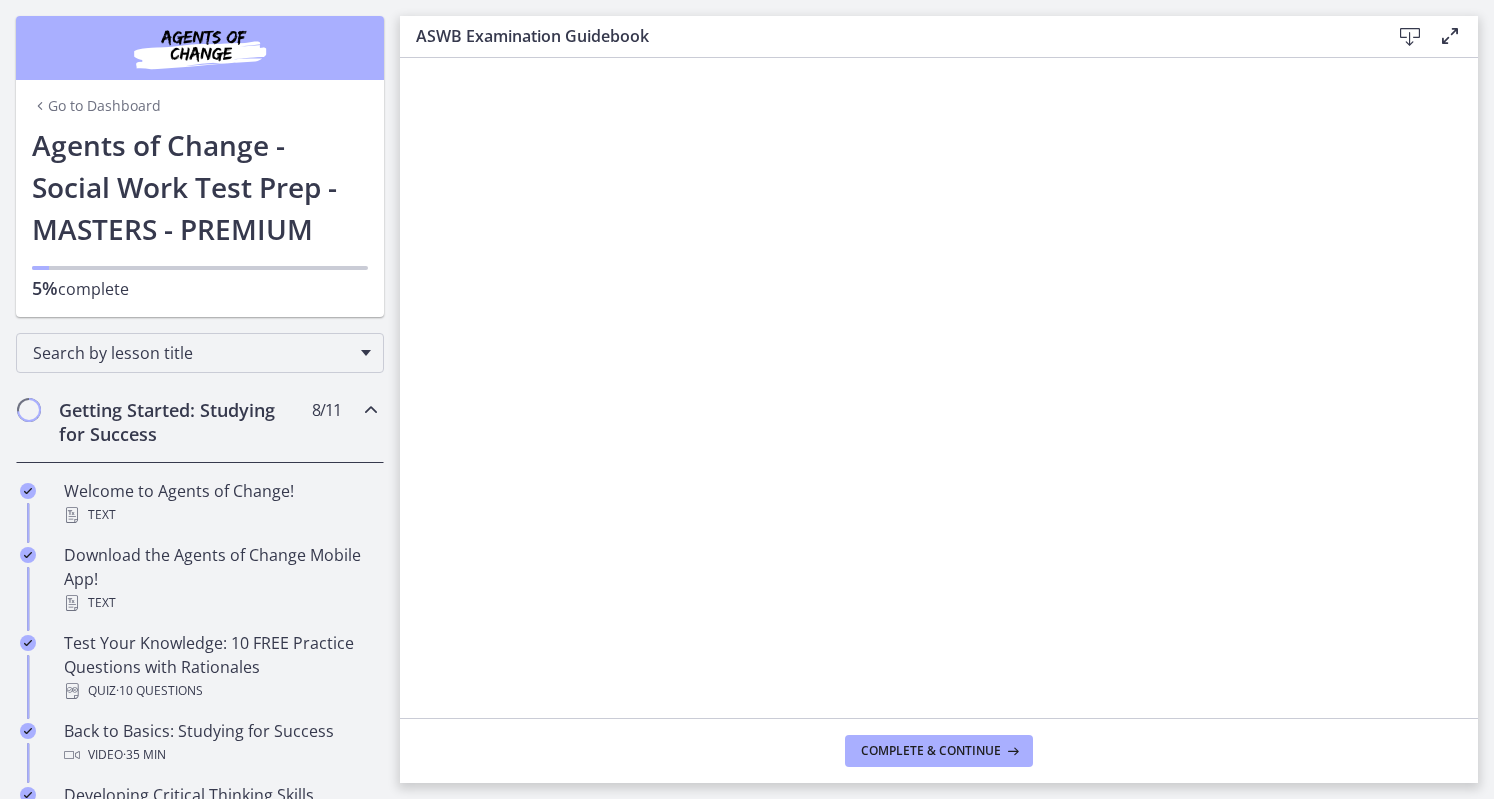click at bounding box center [1410, 37] 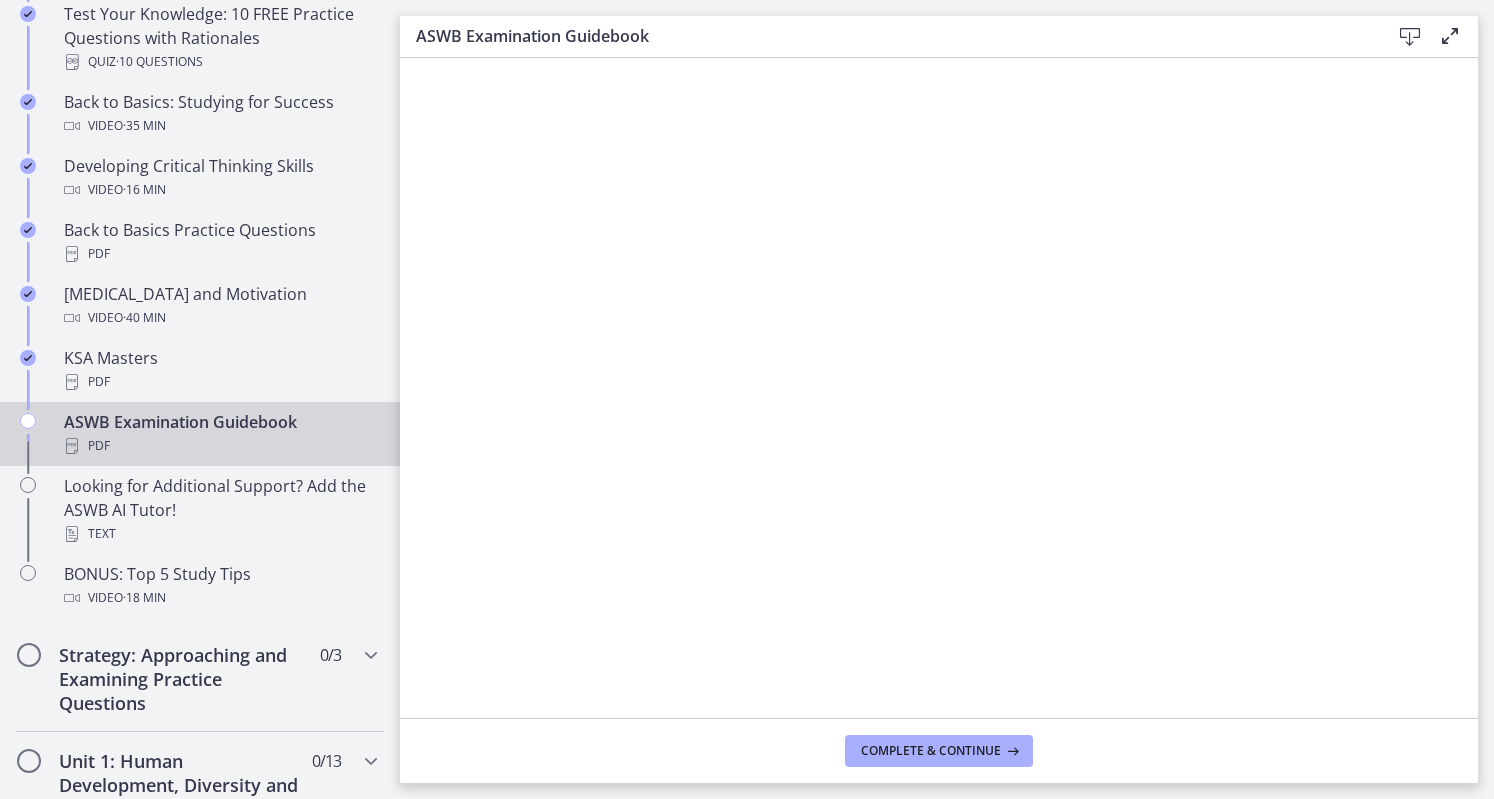 scroll, scrollTop: 631, scrollLeft: 0, axis: vertical 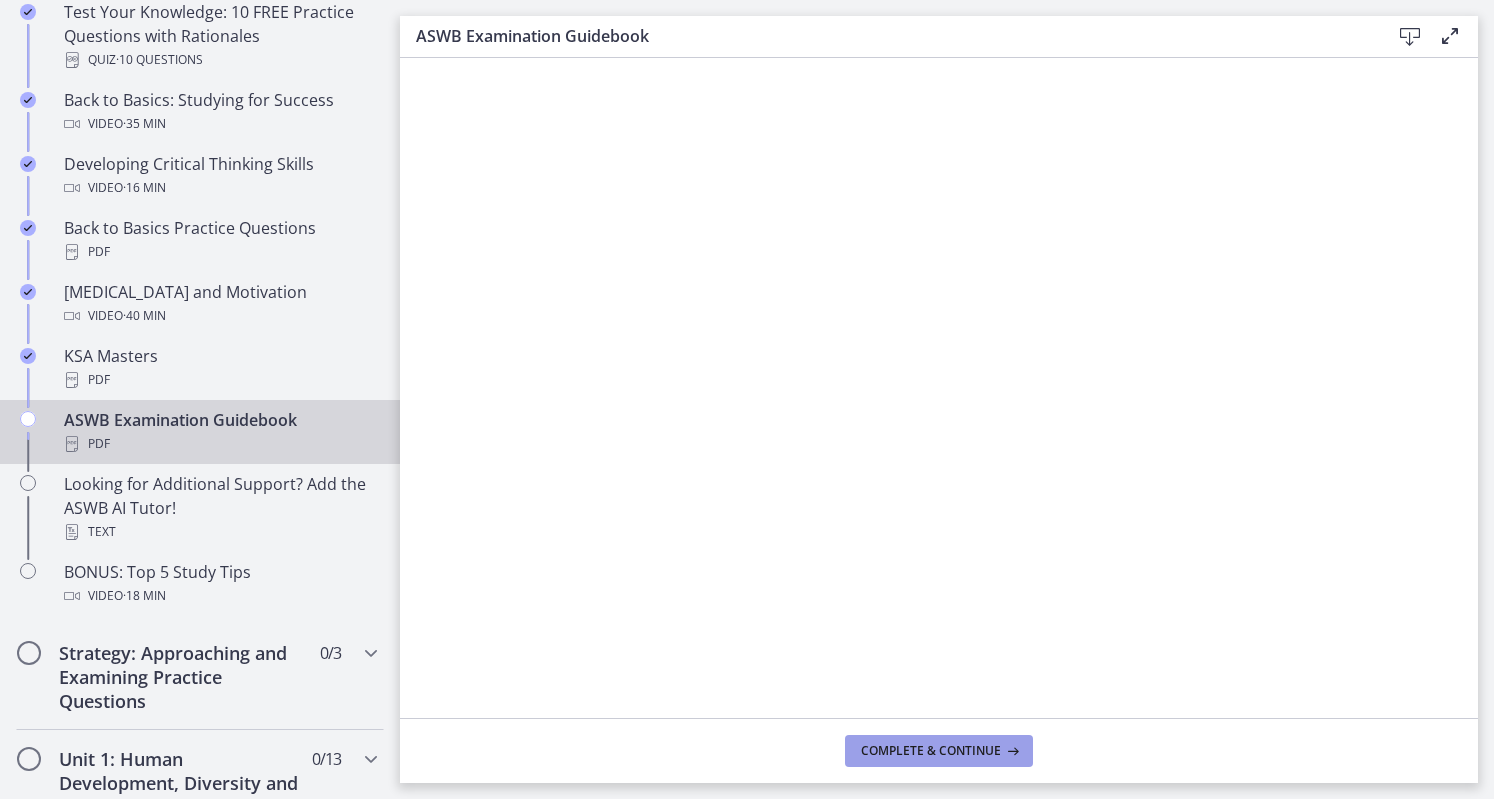 click on "Complete & continue" at bounding box center (931, 751) 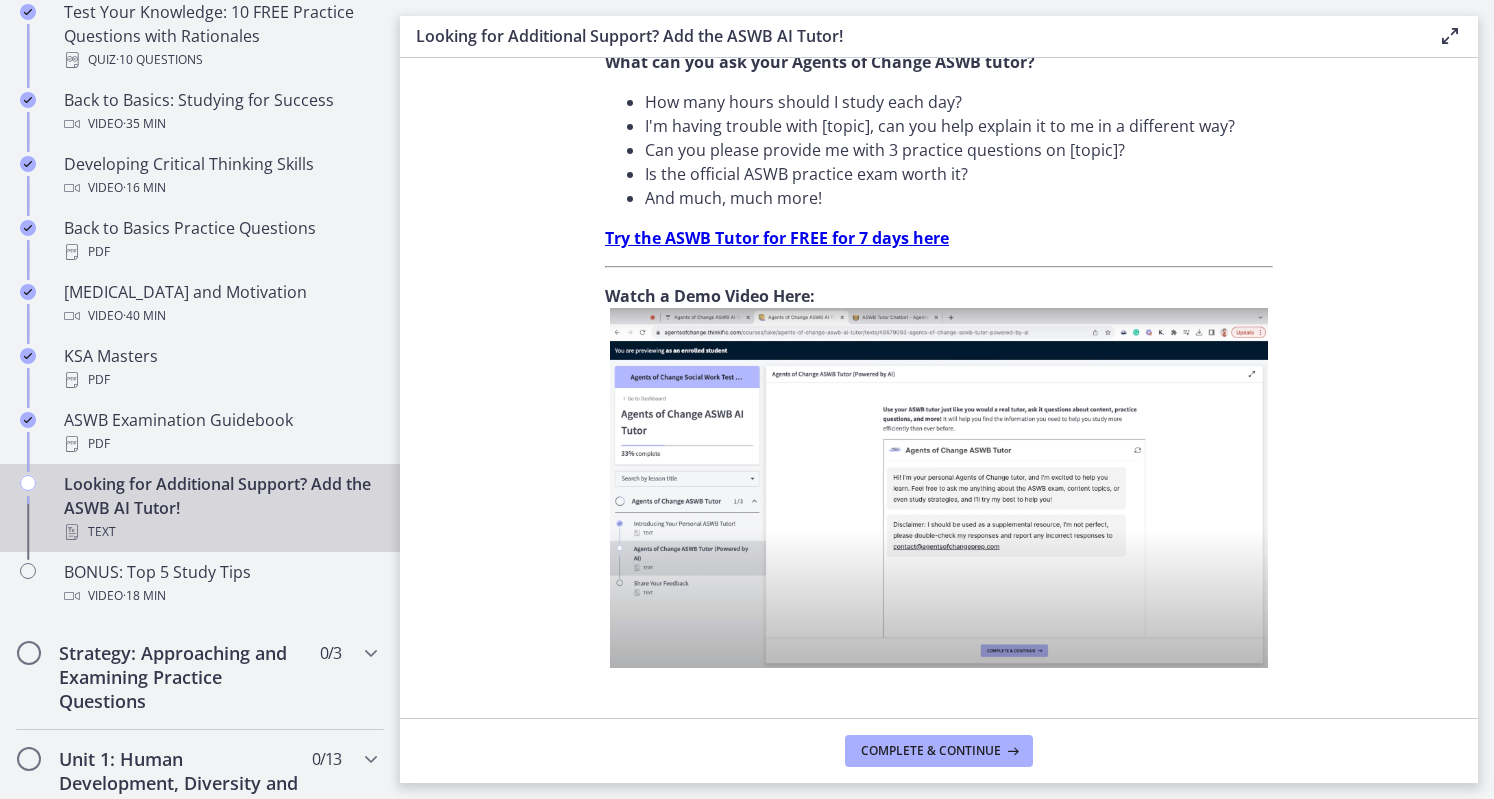 scroll, scrollTop: 689, scrollLeft: 0, axis: vertical 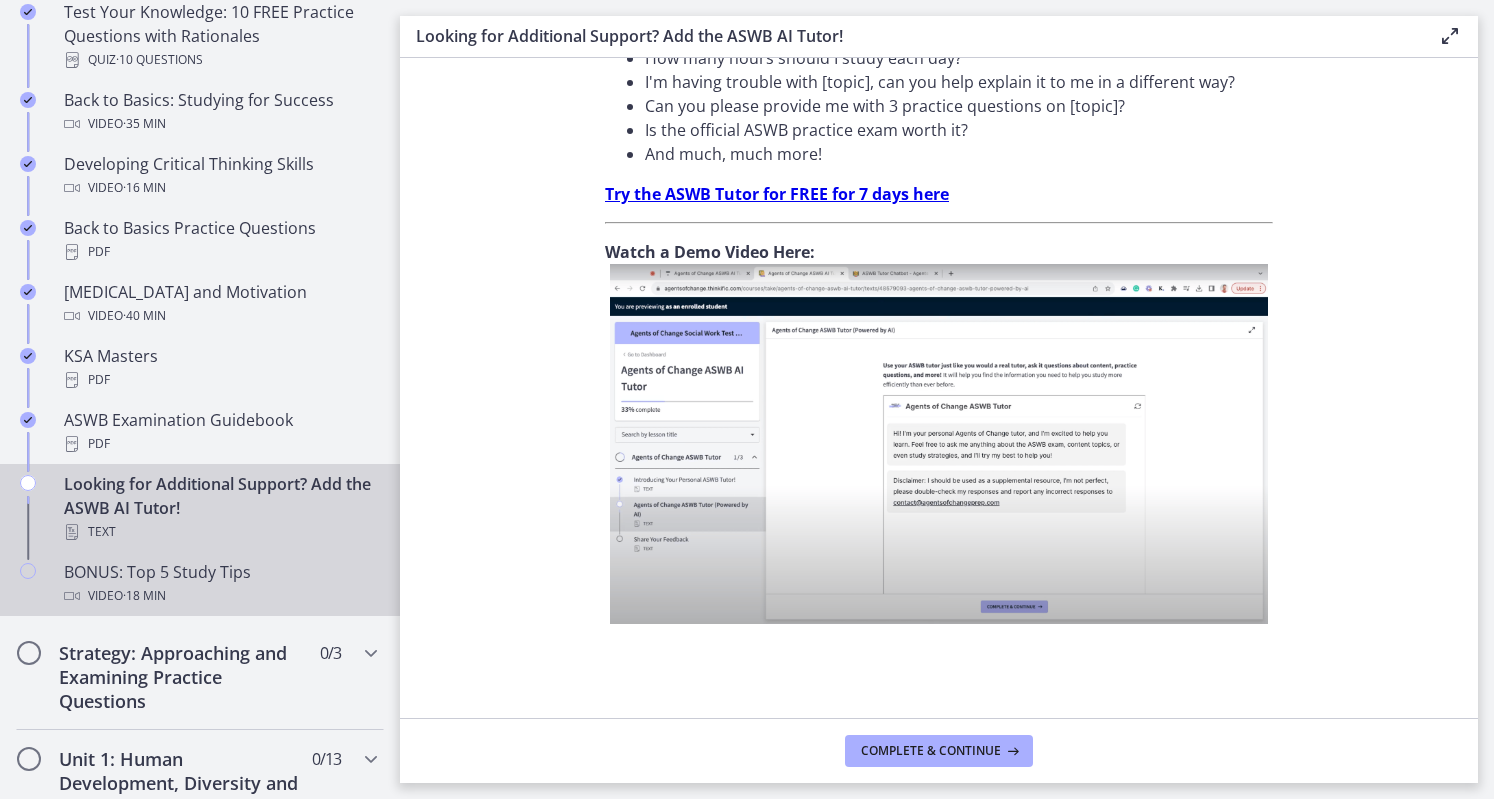 click on "Video
·  18 min" at bounding box center (220, 596) 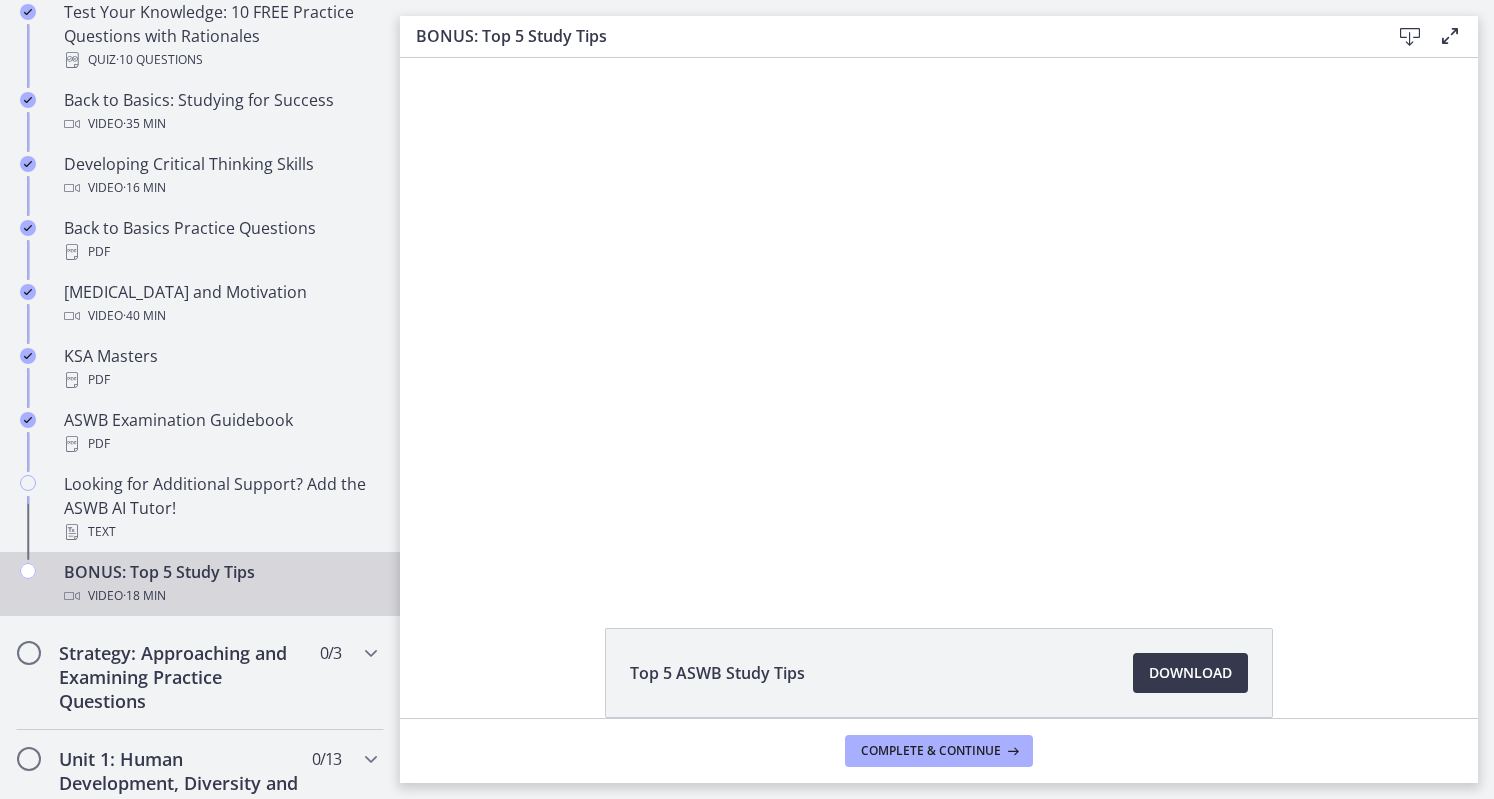 scroll, scrollTop: 0, scrollLeft: 0, axis: both 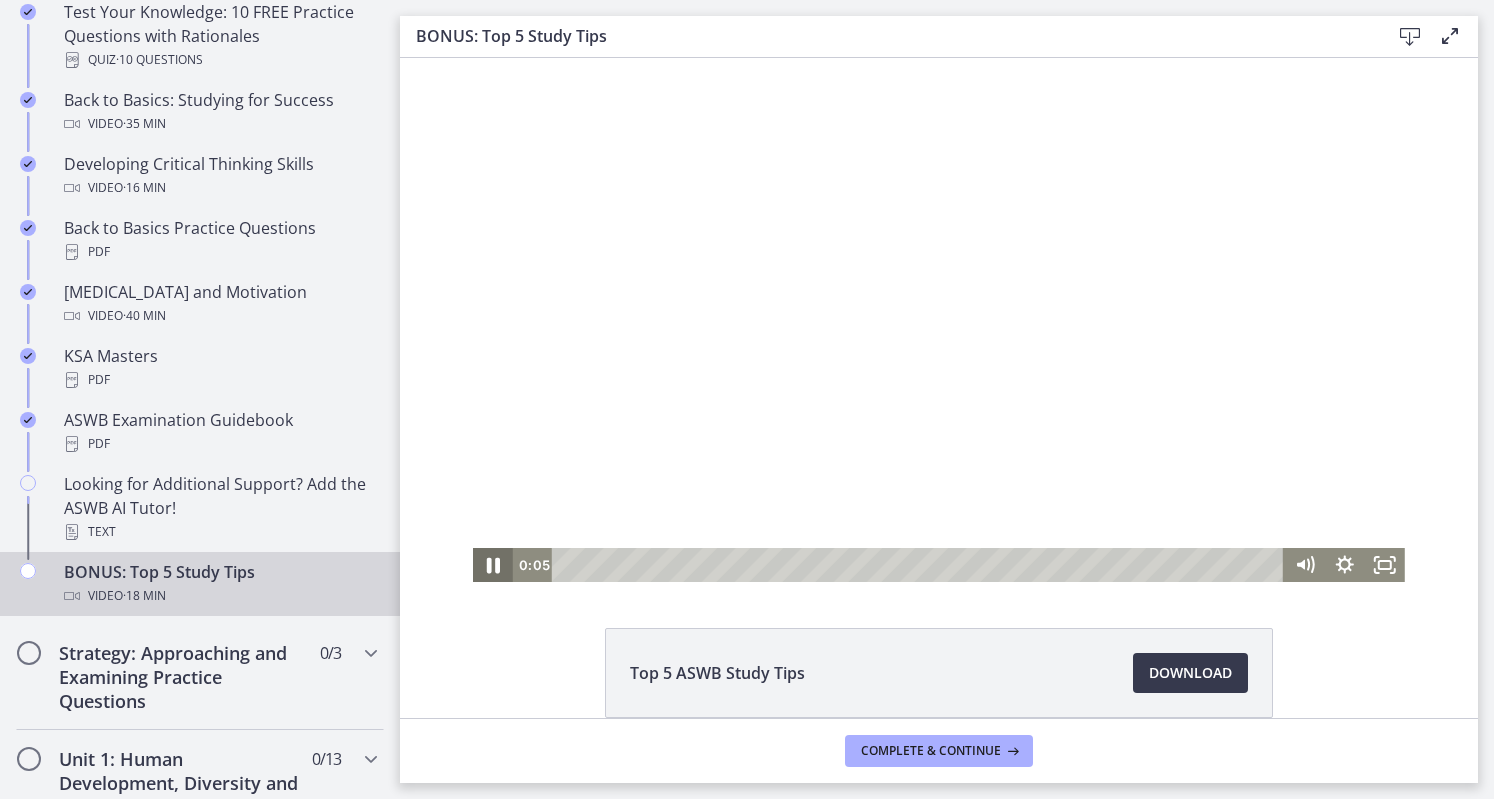 click 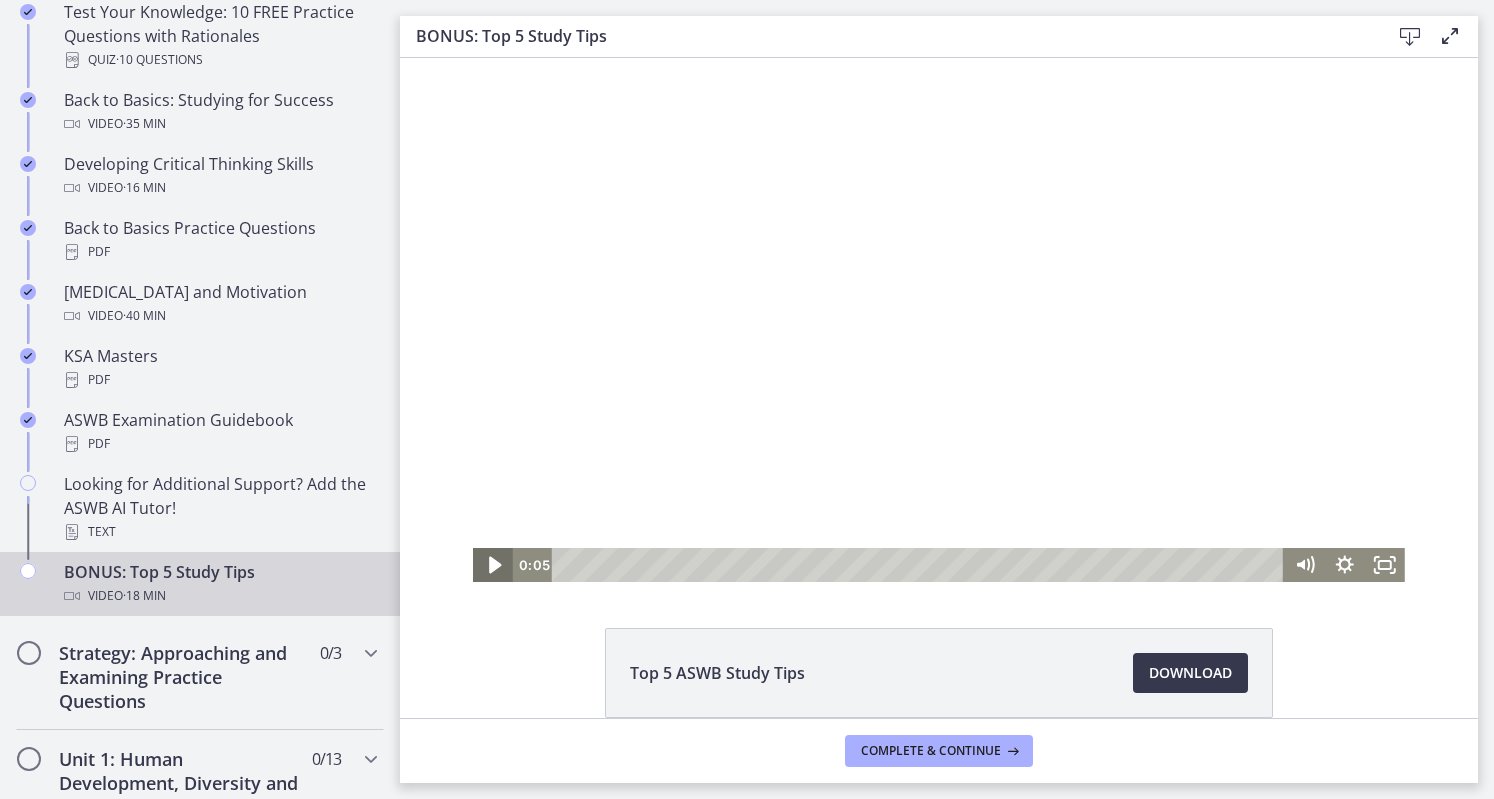 click 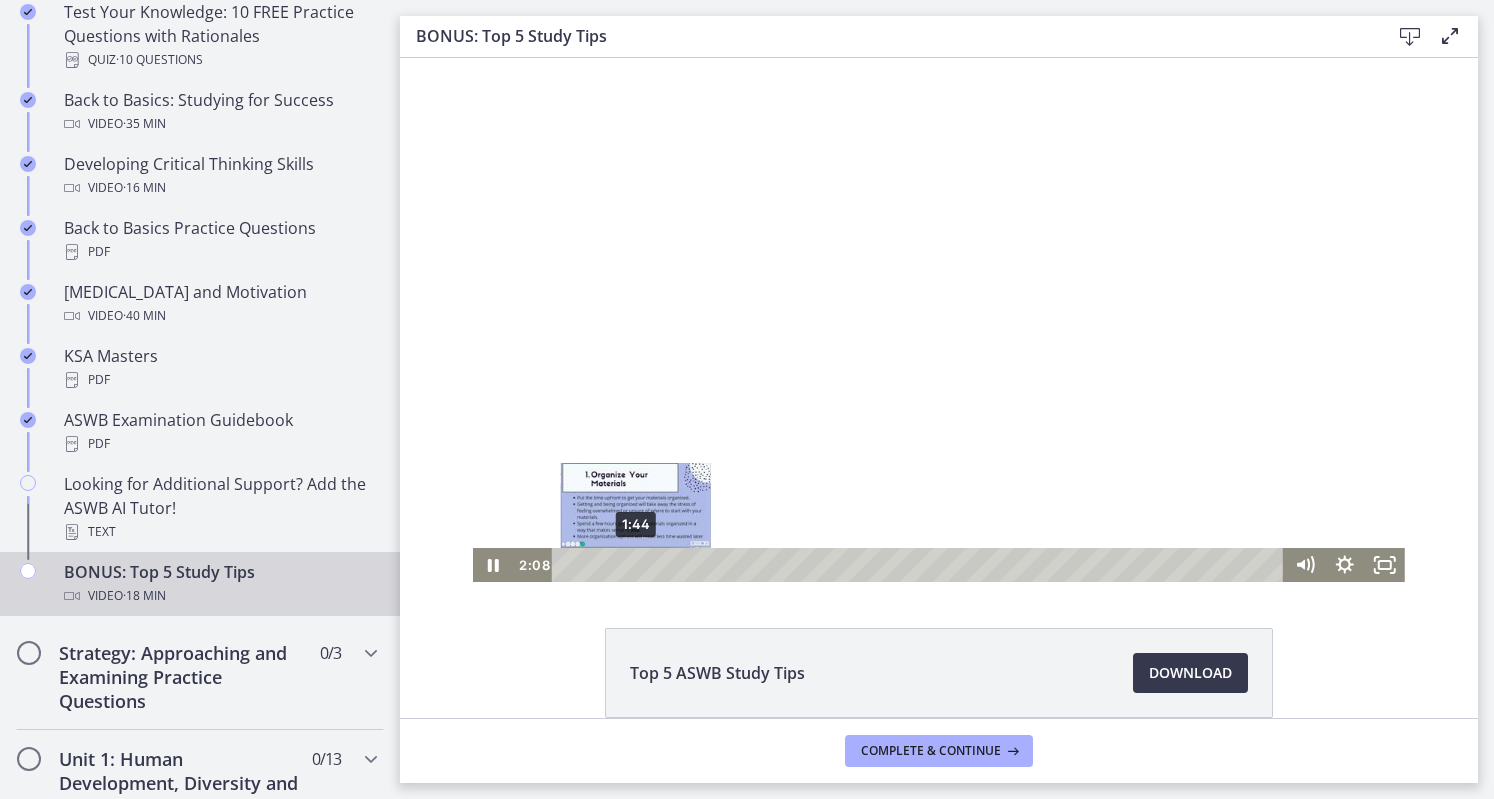click on "1:44" at bounding box center [920, 565] 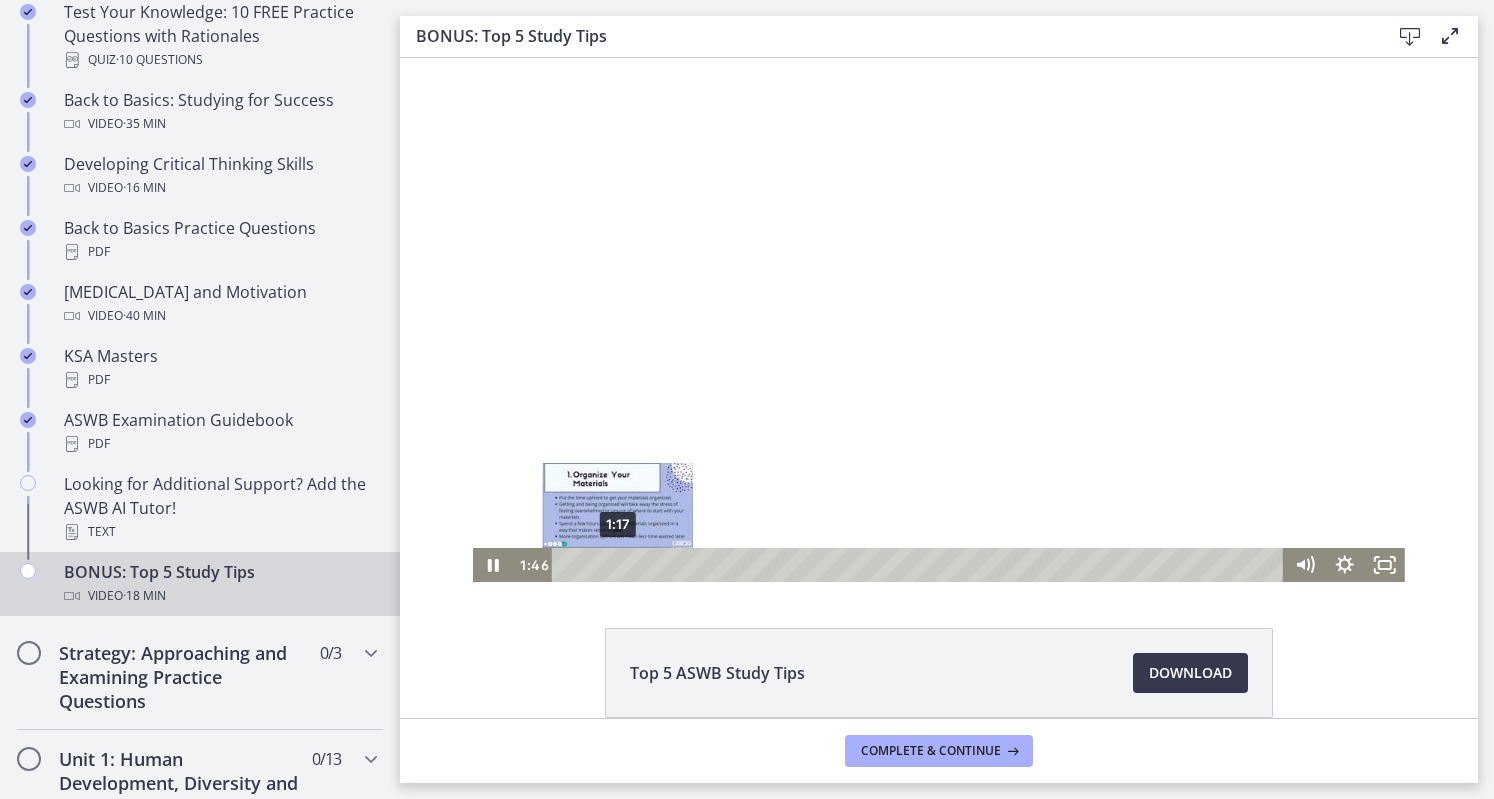 click on "1:17" at bounding box center [920, 565] 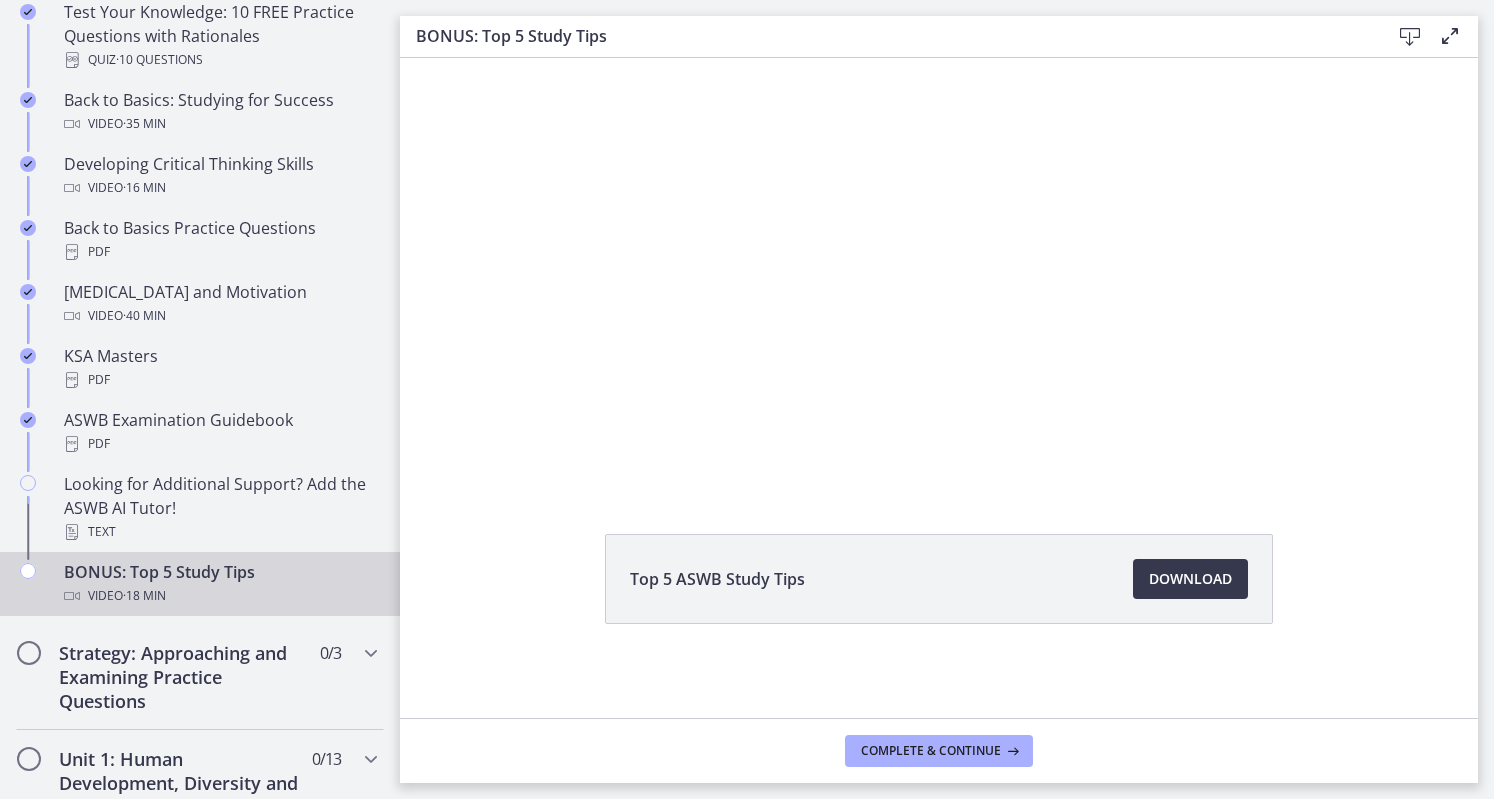 scroll, scrollTop: 0, scrollLeft: 0, axis: both 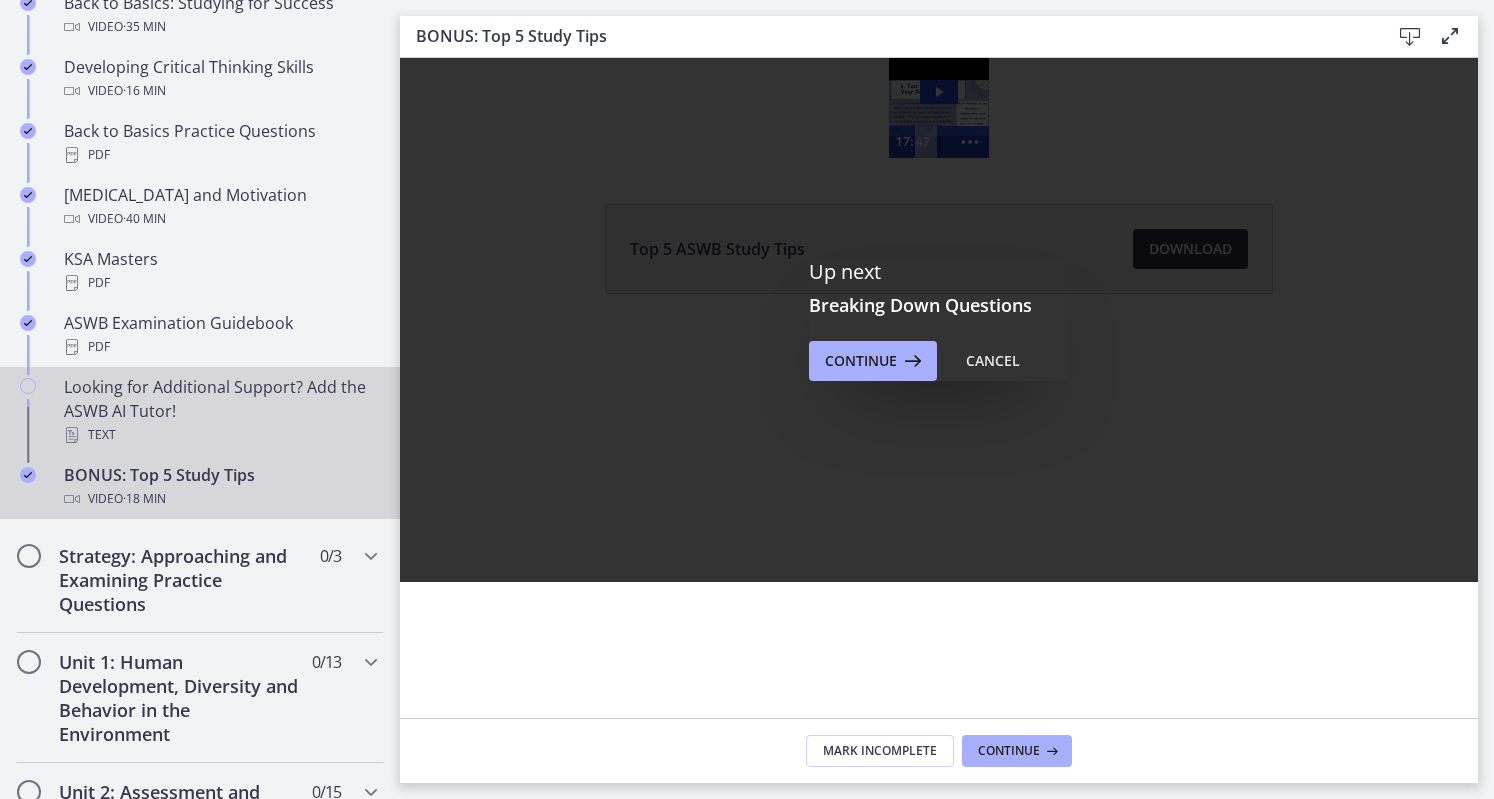 click on "Looking for Additional Support? Add the ASWB AI Tutor!
Text" at bounding box center [220, 411] 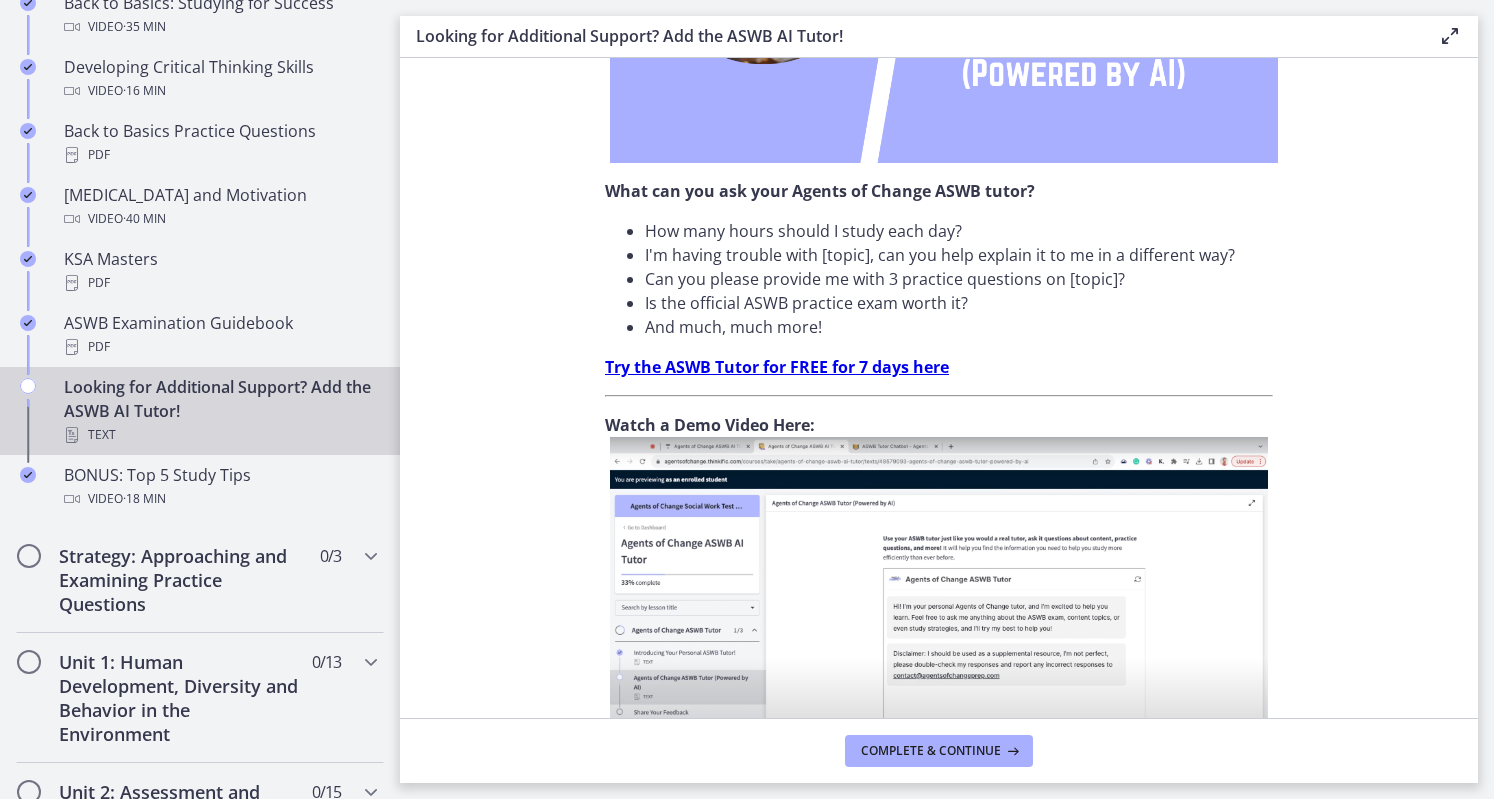 scroll, scrollTop: 689, scrollLeft: 0, axis: vertical 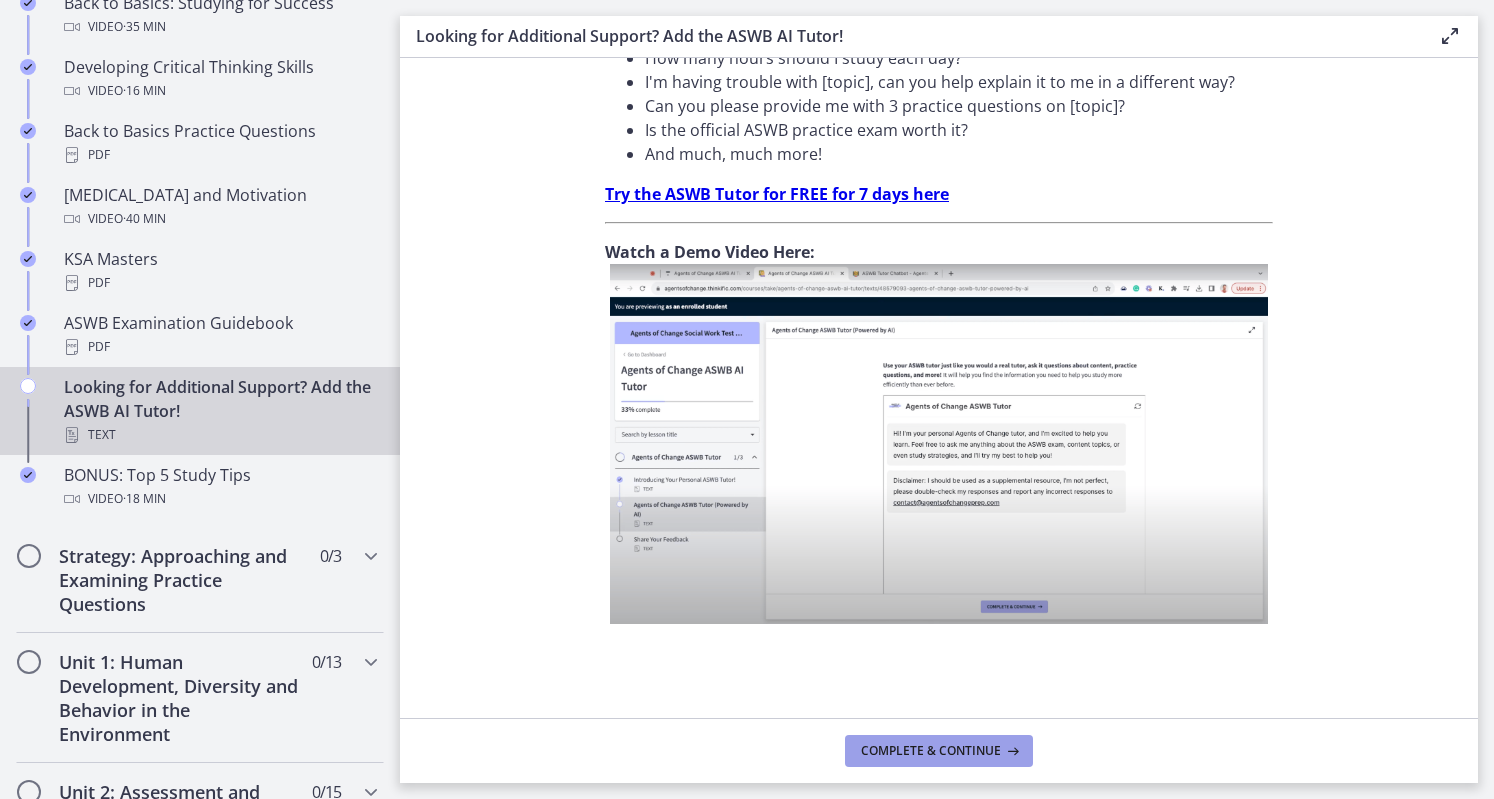 click on "Complete & continue" at bounding box center [931, 751] 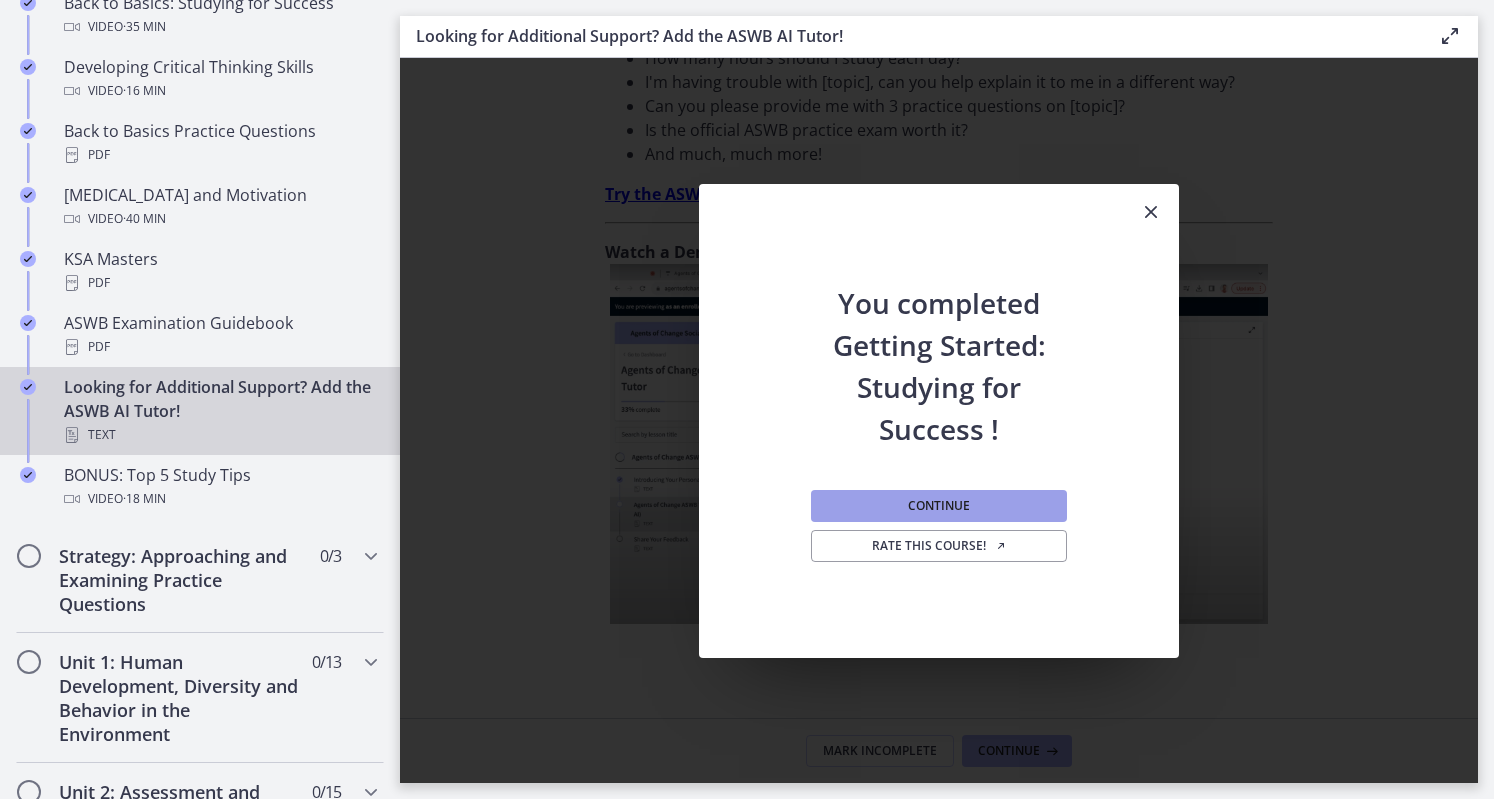 click on "Continue" at bounding box center (939, 506) 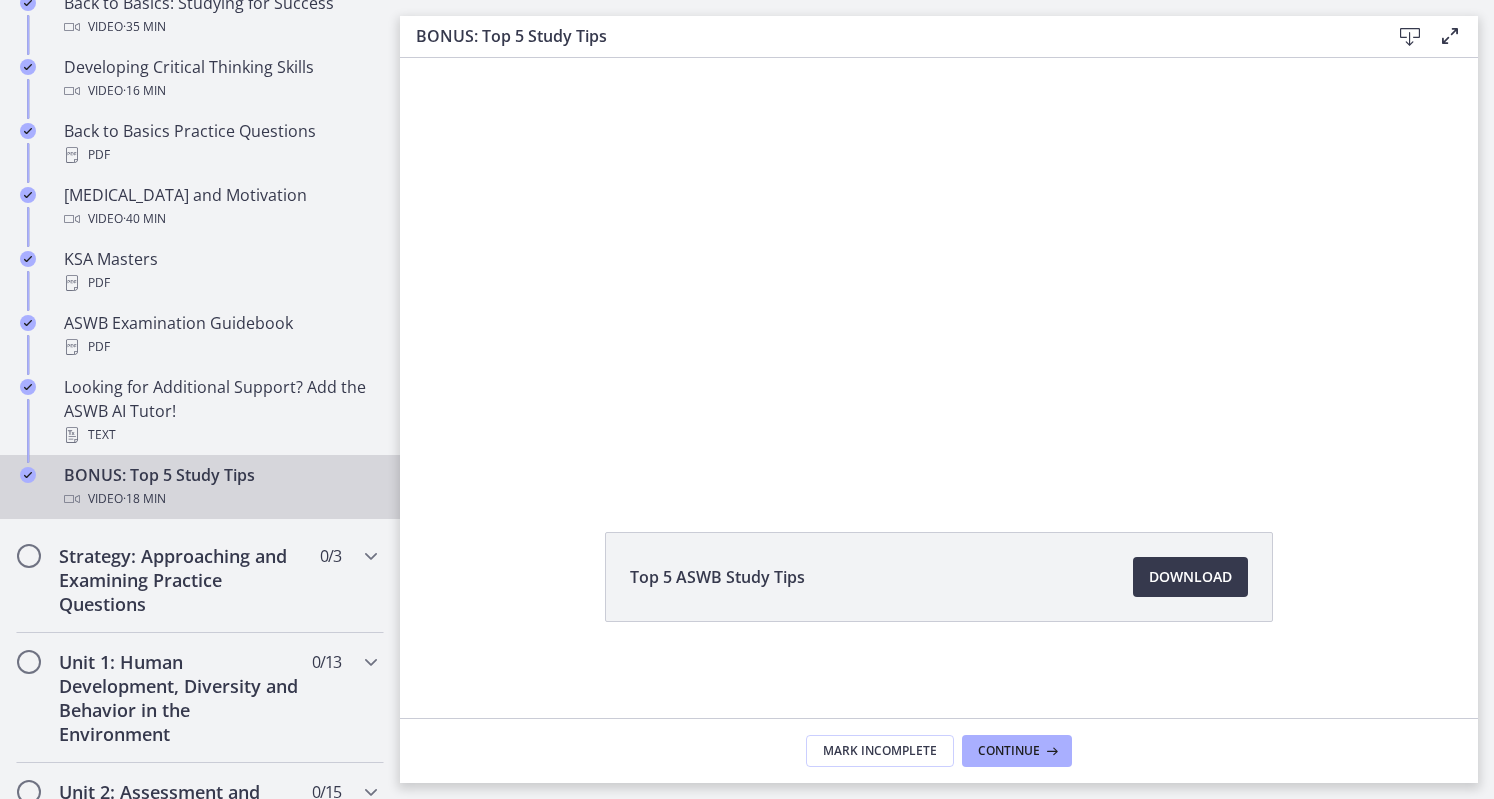 scroll, scrollTop: 0, scrollLeft: 0, axis: both 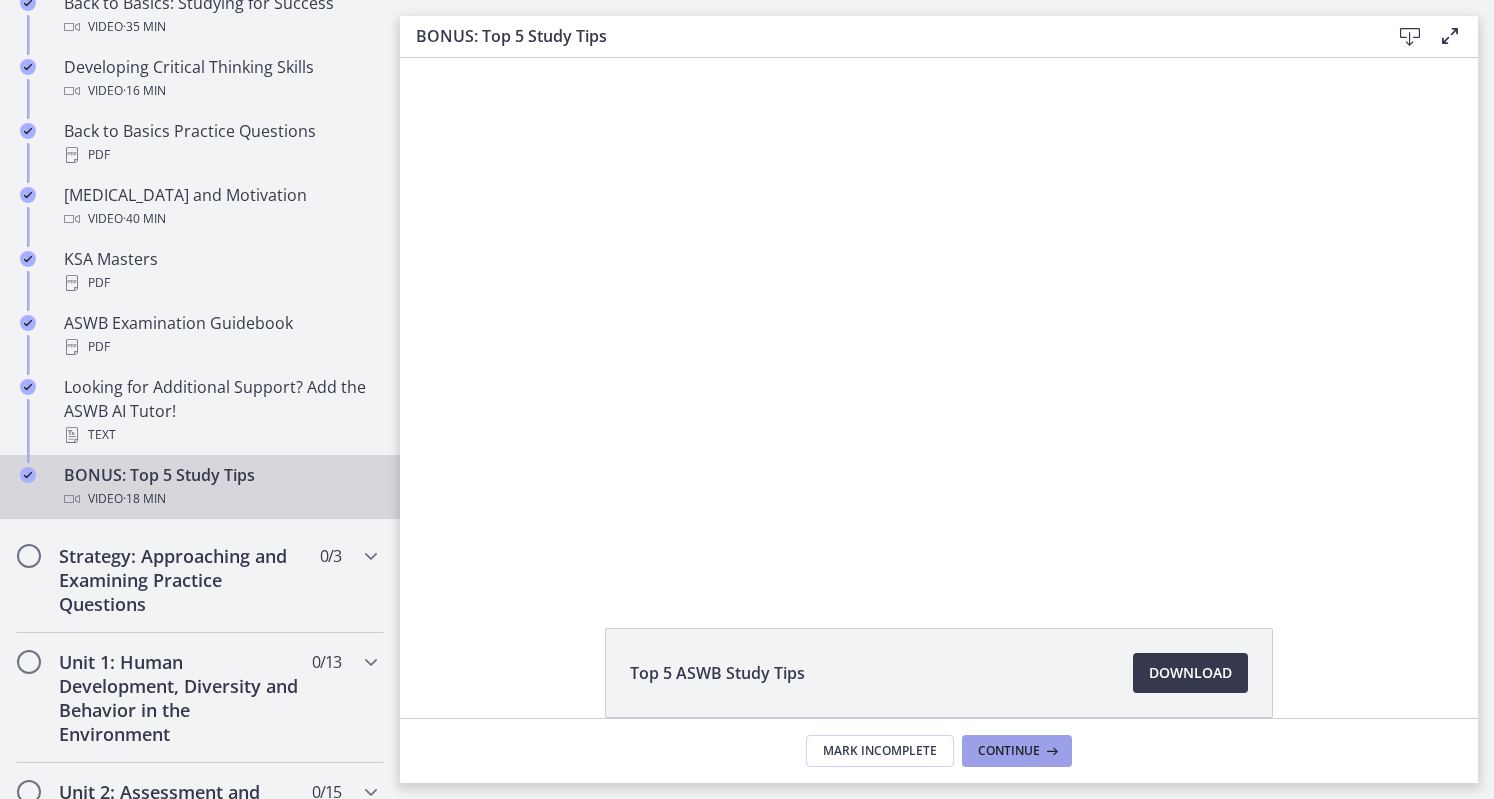 click on "Continue" at bounding box center [1009, 751] 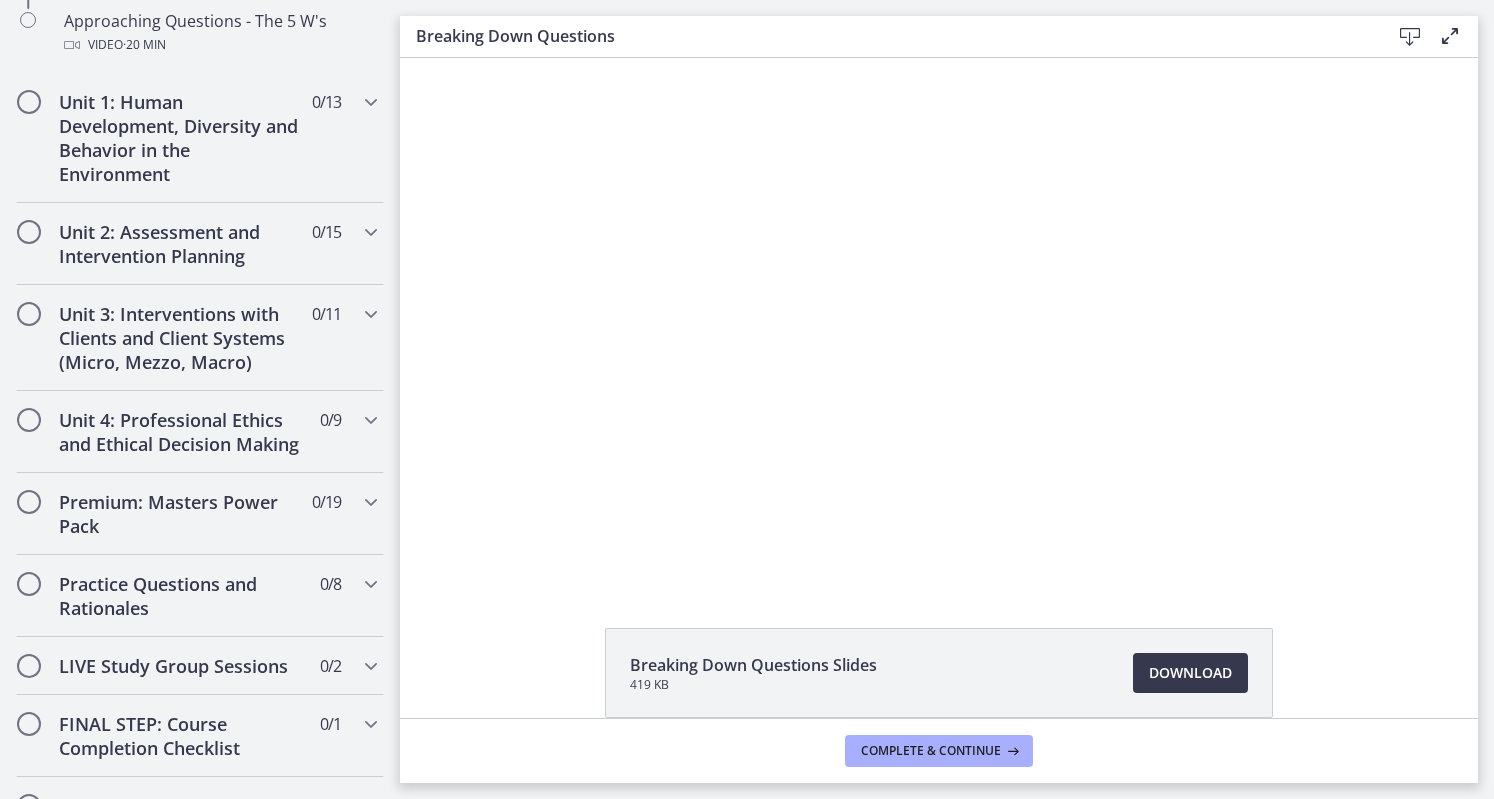 scroll, scrollTop: 0, scrollLeft: 0, axis: both 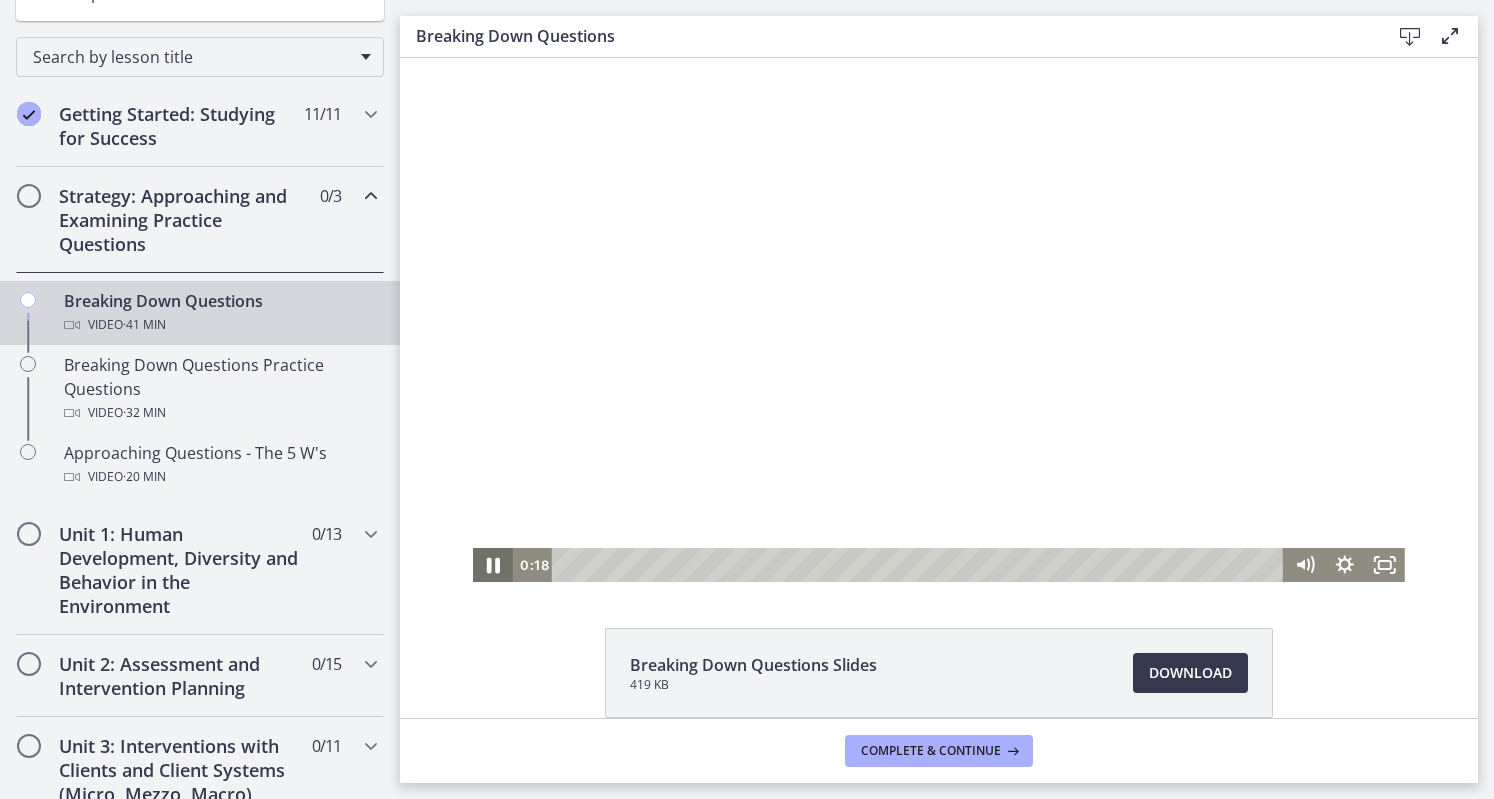 click 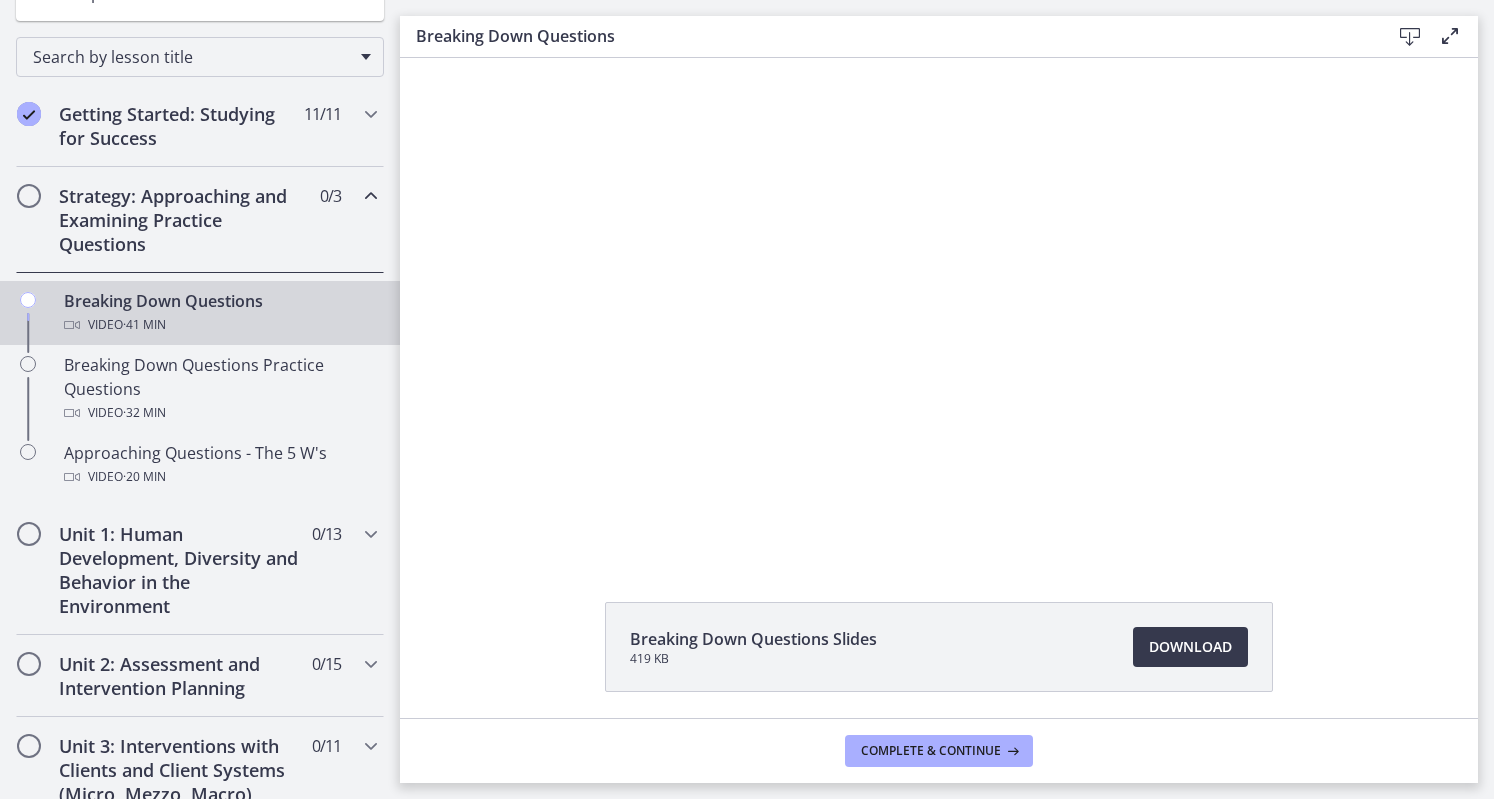scroll, scrollTop: 26, scrollLeft: 0, axis: vertical 